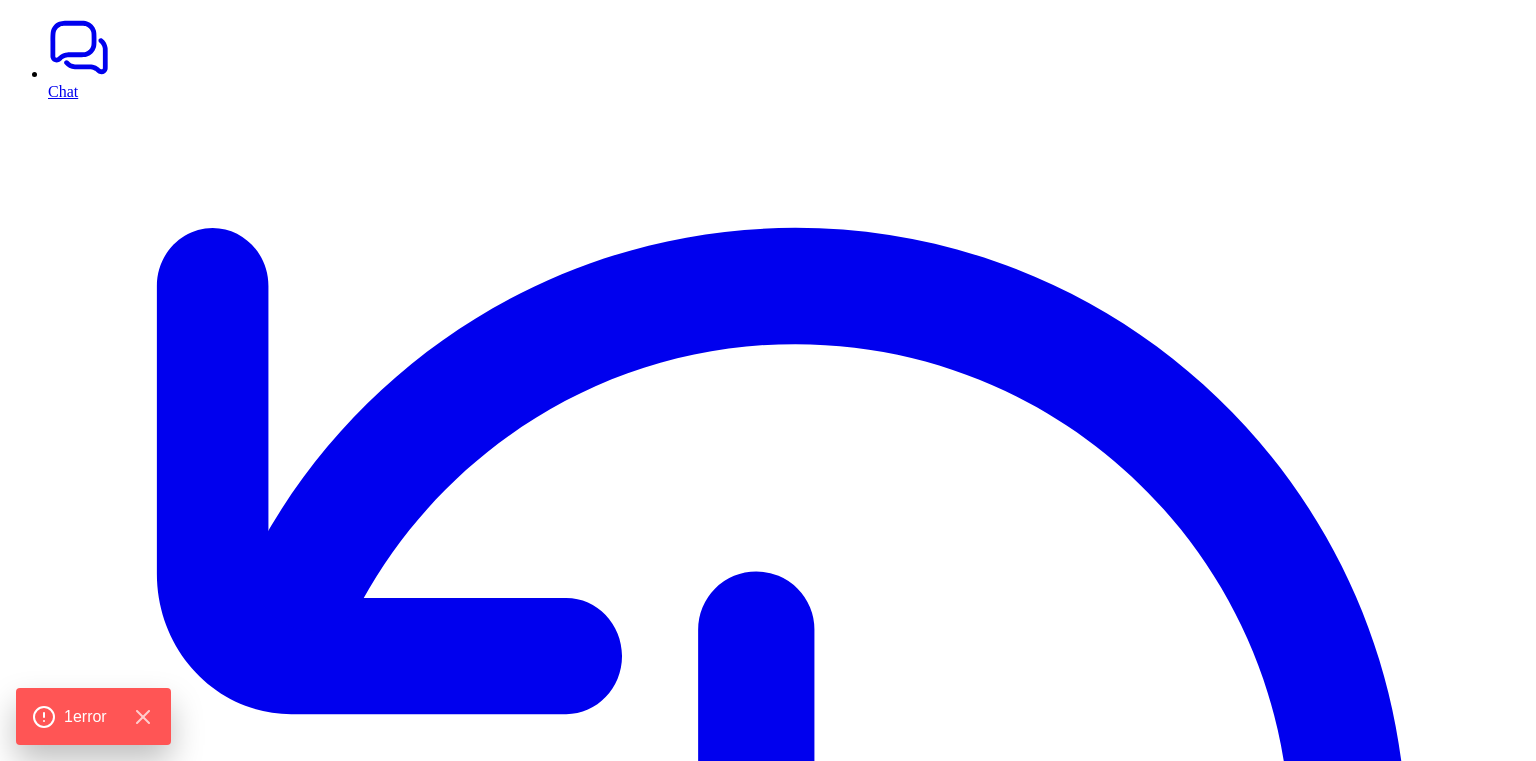 scroll, scrollTop: 0, scrollLeft: 0, axis: both 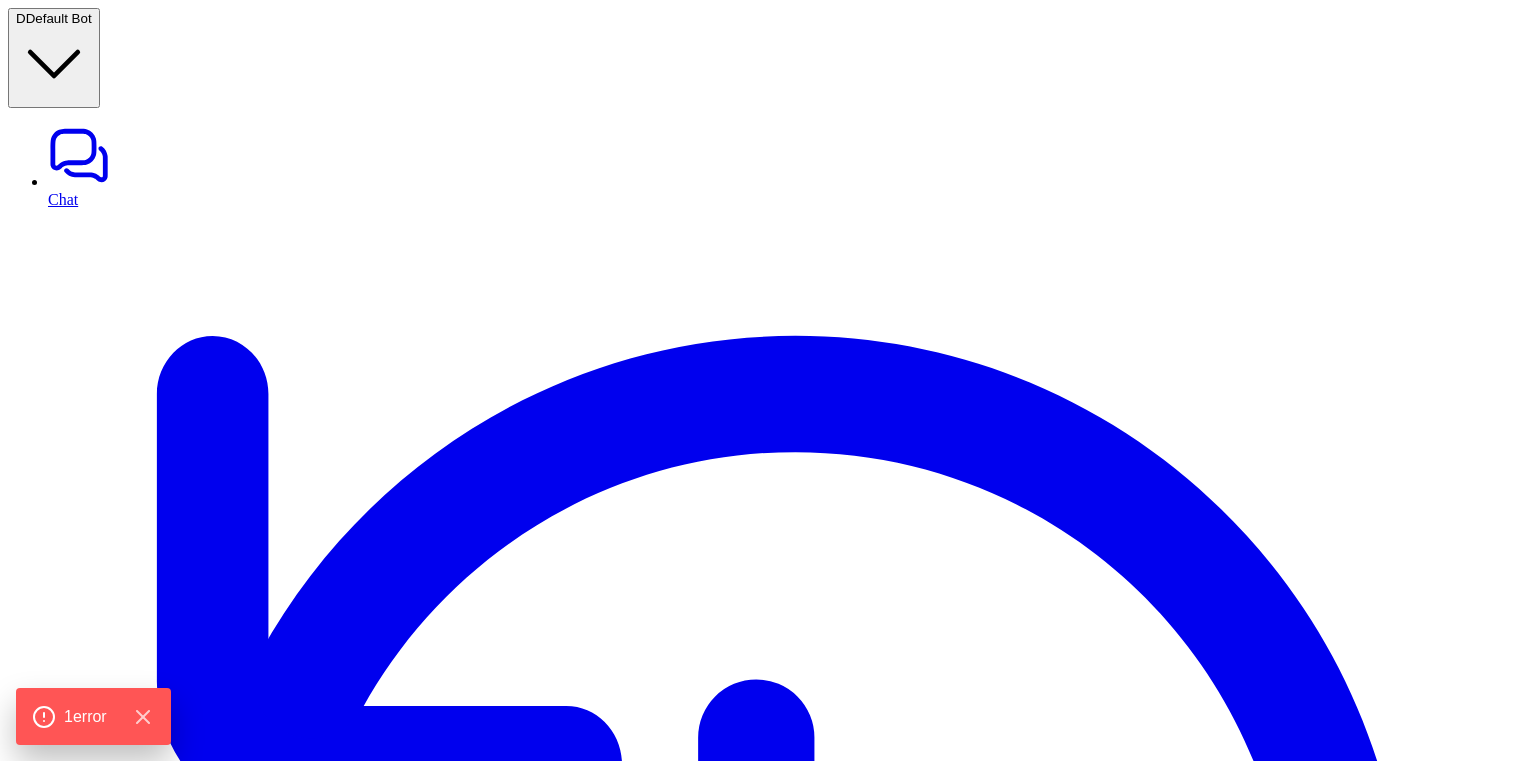 type on "**********" 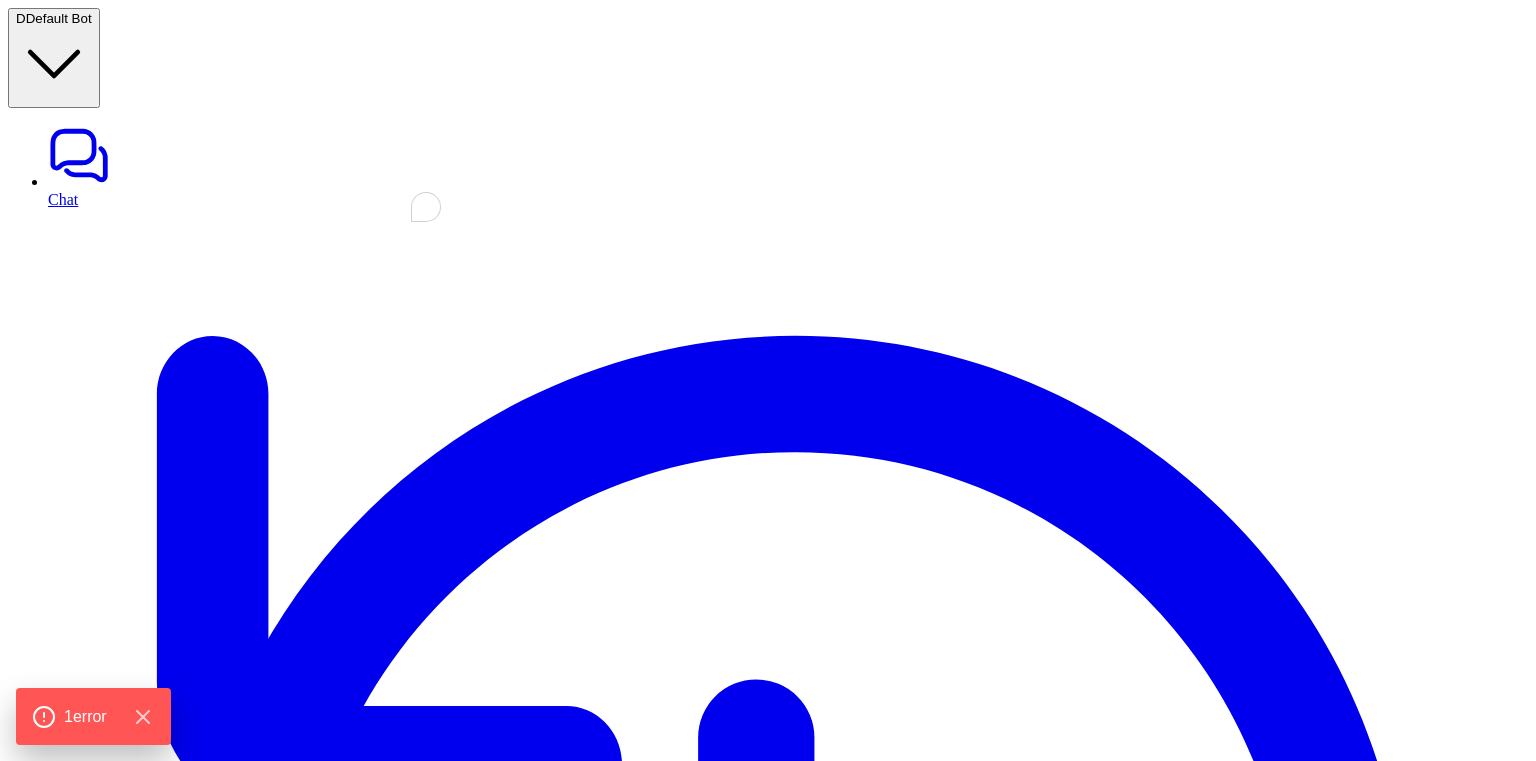 type on "*****" 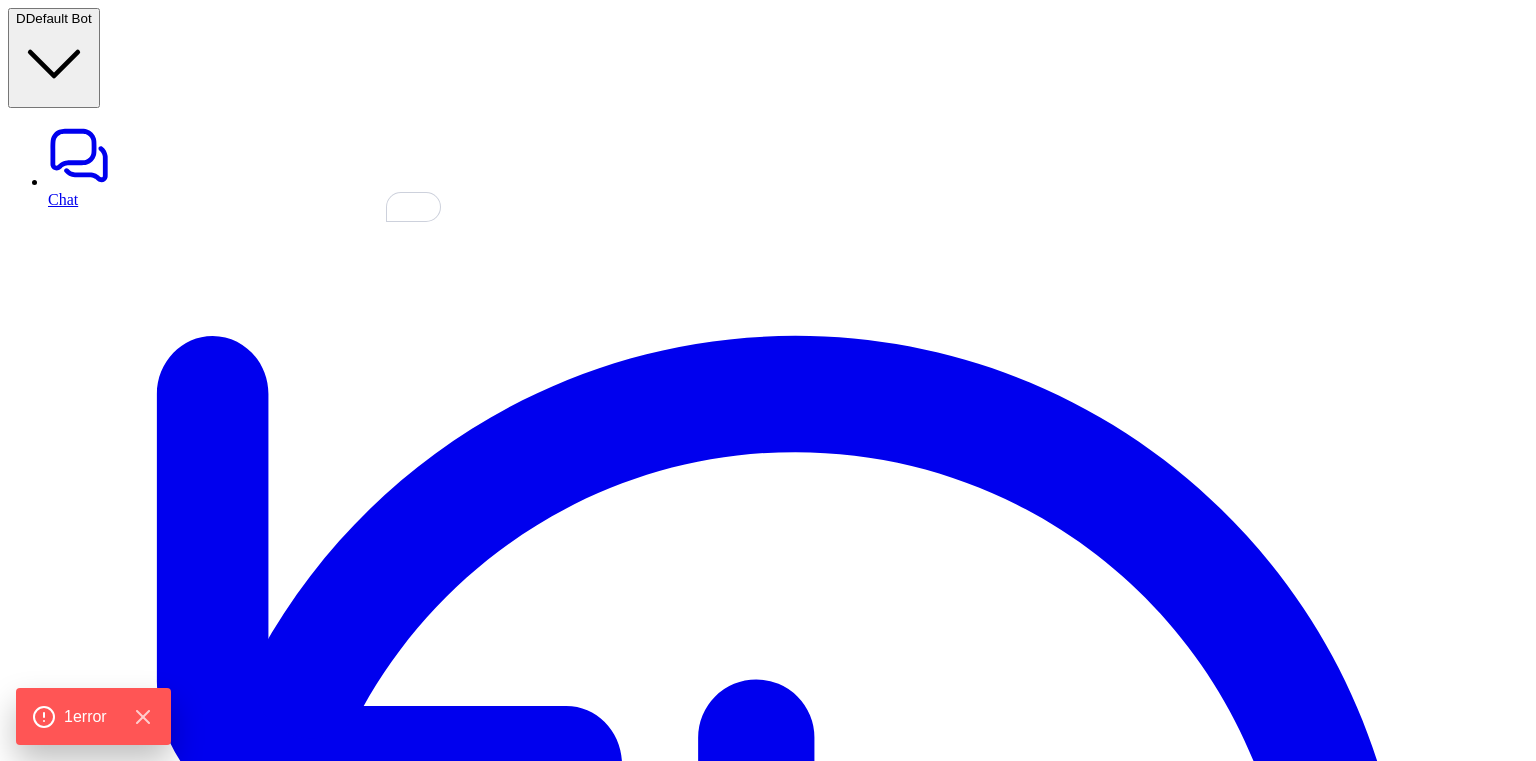 type 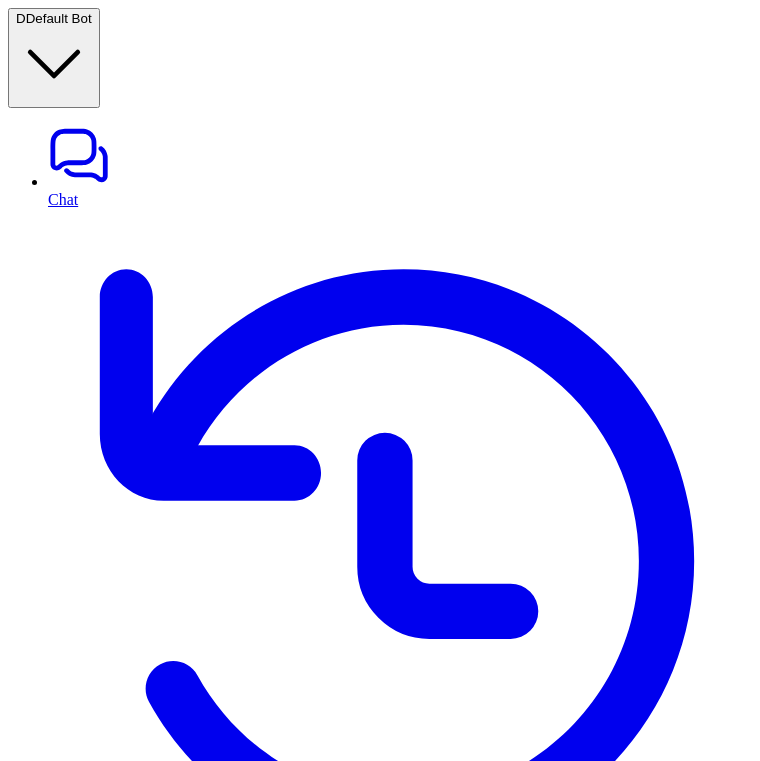 scroll, scrollTop: 0, scrollLeft: 0, axis: both 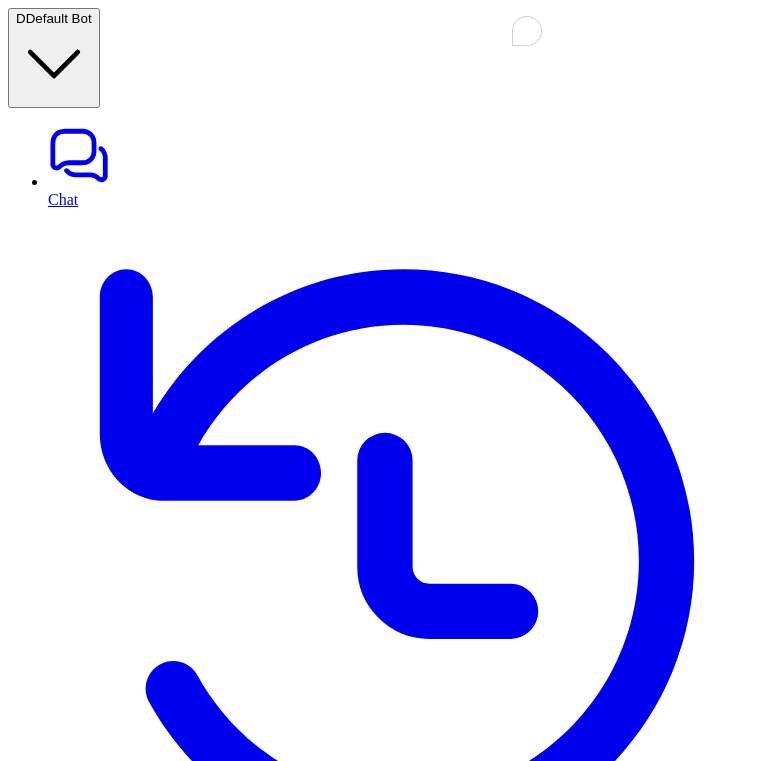 type 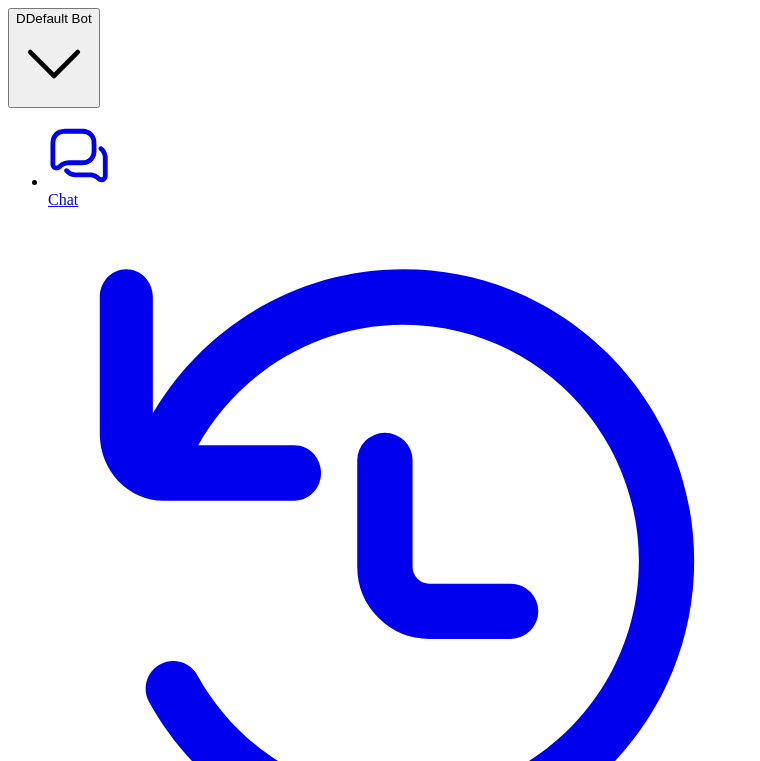 click on "**********" at bounding box center (286, 5731) 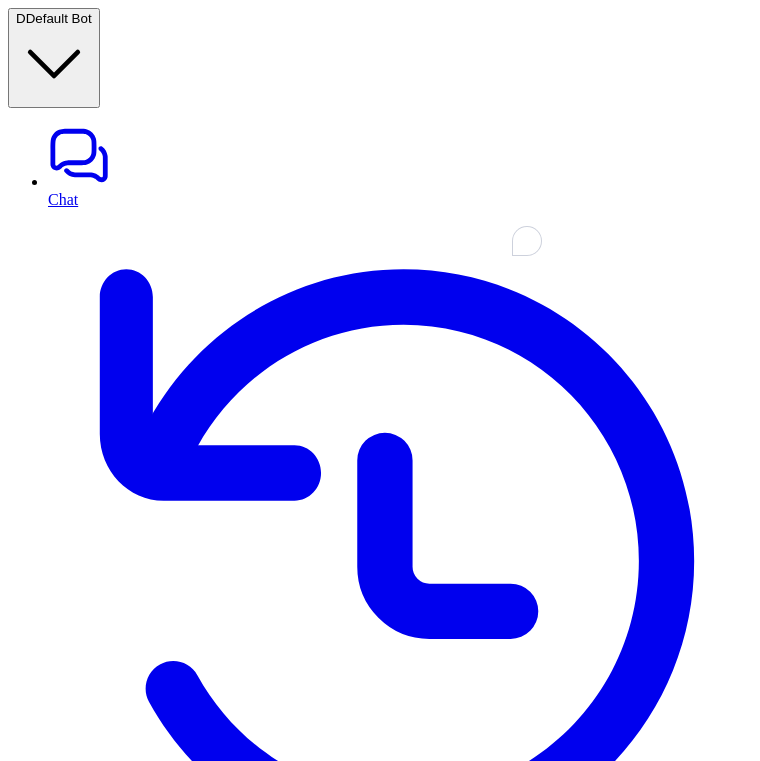 scroll, scrollTop: 372, scrollLeft: 0, axis: vertical 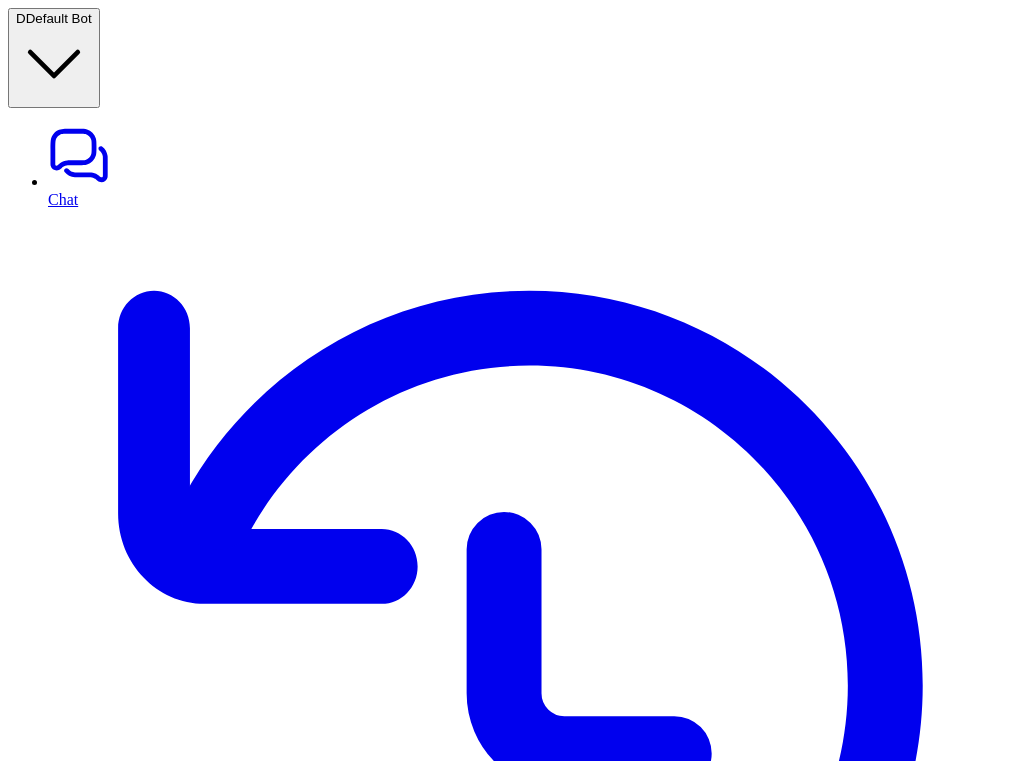 click on "change
D Searched knowledge base search_queries :  "change" I'm sorry, but I couldn't find any relevant information about "change." Could you please provide more details or clarify your request? I'm here to help!
Copy Adjust Tone Edit create article with mango detail
D Searched knowledge base search_queries :  "article creation process,article on mango details,mango product details" I'm sorry, but I couldn't find any relevant information to create an article with mango details. Could you please provide more specifics or clarify what details you would like included in the article? I'm here to help!
Copy Adjust Tone Edit Penguins are a group of aquatic, flightless birds that live almost exclusively in the Southern Hemisphere, especially in Antarctica. Though they can't fly, penguins are excellent swimmers and have adapted perfectly to life in the water.
🧬 Scientific Classification
Kingdom: Animalia
Phylum: Chordata
Class: Aves (Birds)
Order: Sphenisciformes
Family: Spheniscidae" at bounding box center (306, 7271) 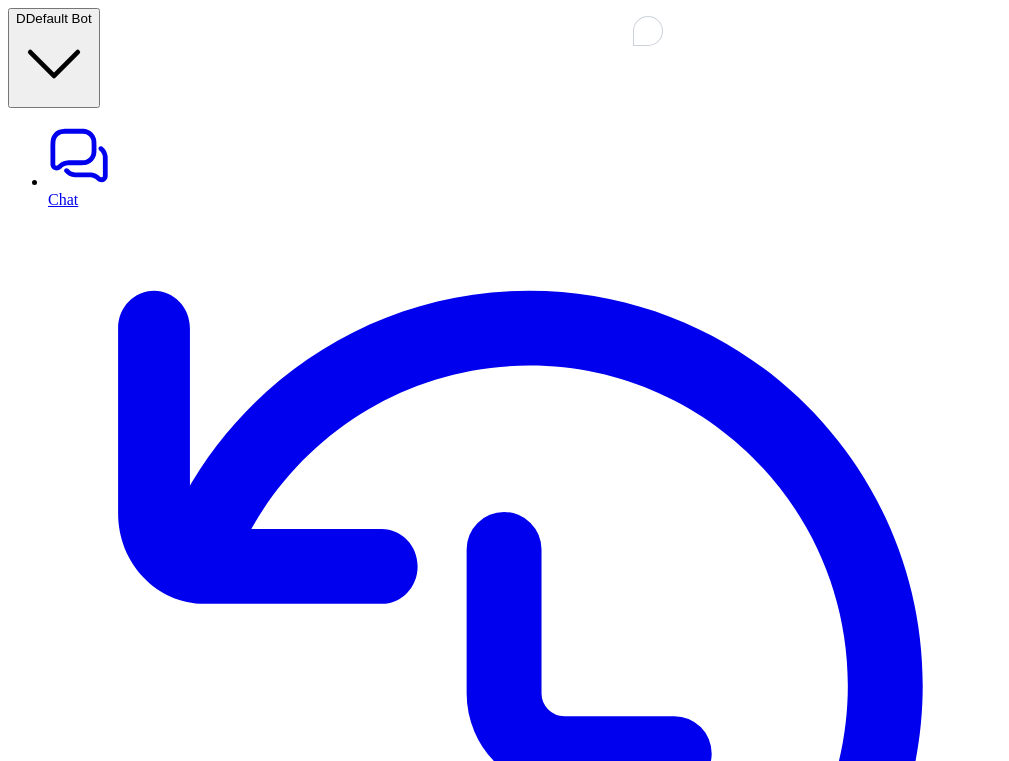 click at bounding box center [346, 8086] 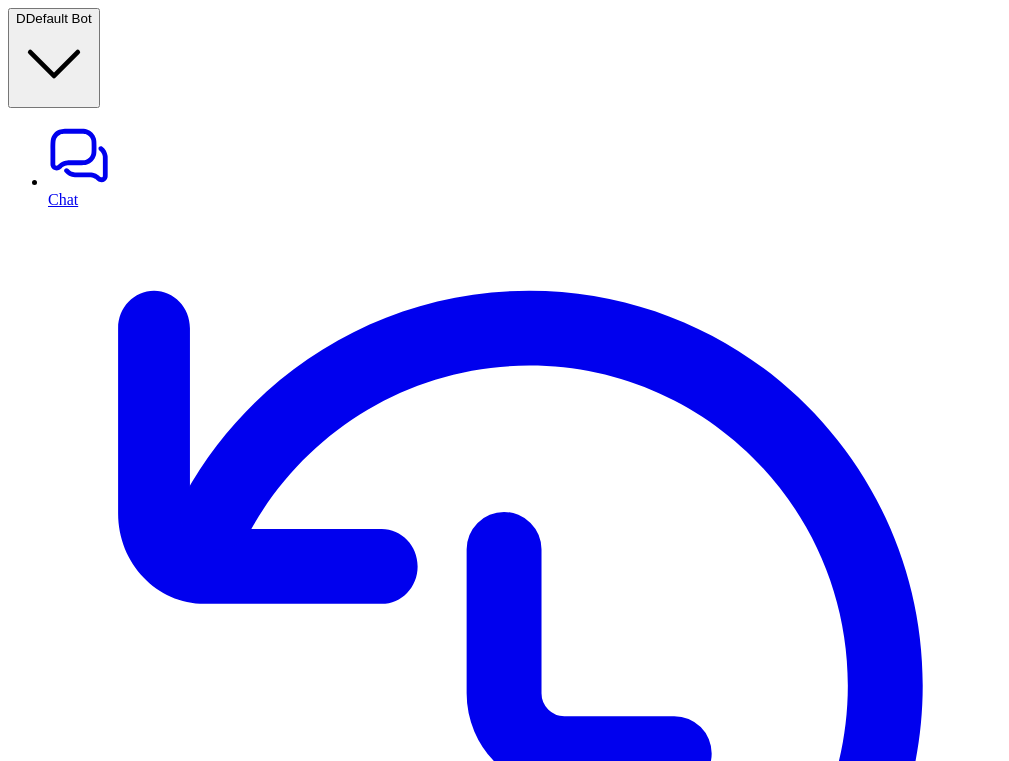 scroll, scrollTop: 1050, scrollLeft: 0, axis: vertical 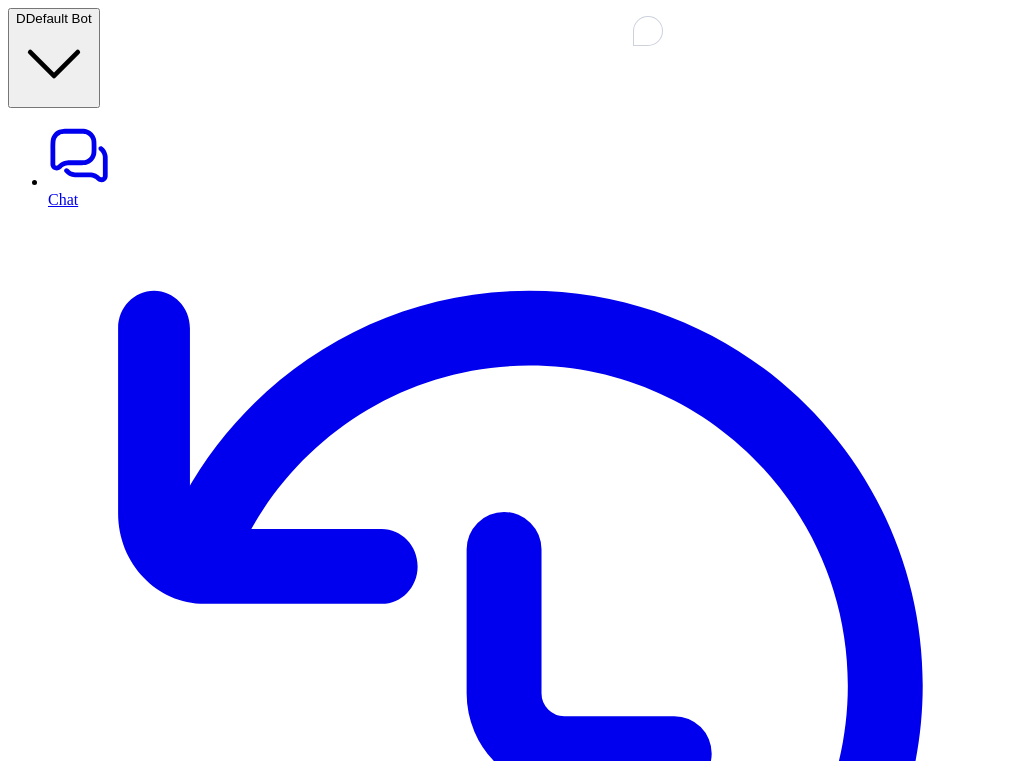 click at bounding box center [346, 9226] 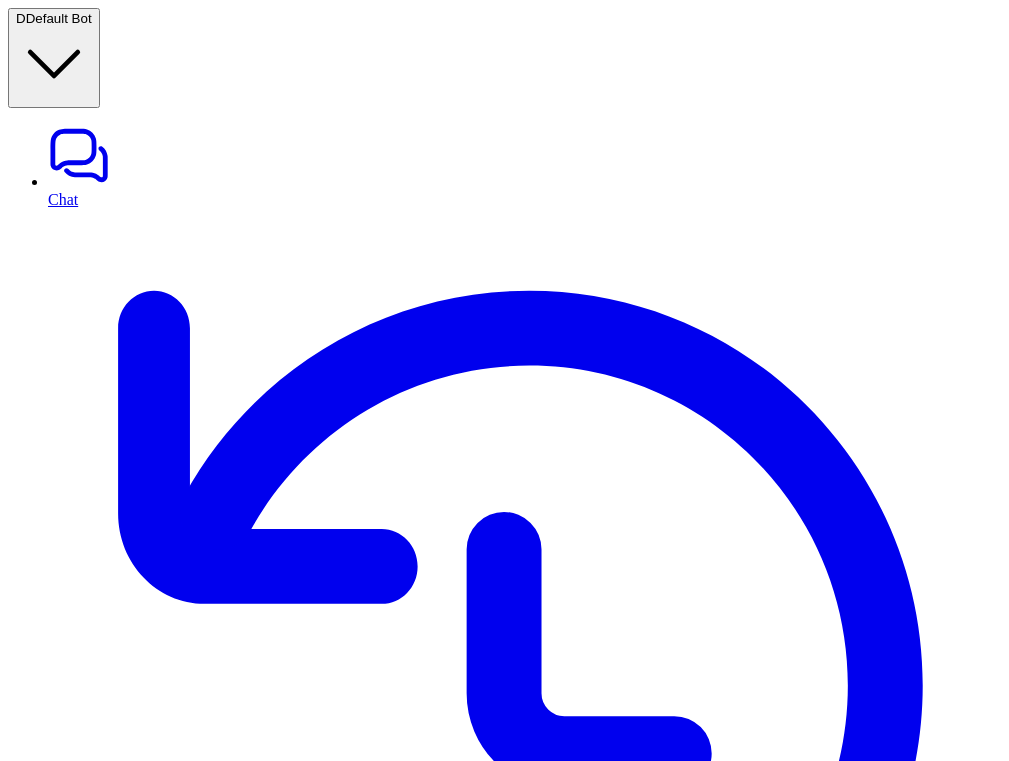 scroll, scrollTop: 1351, scrollLeft: 0, axis: vertical 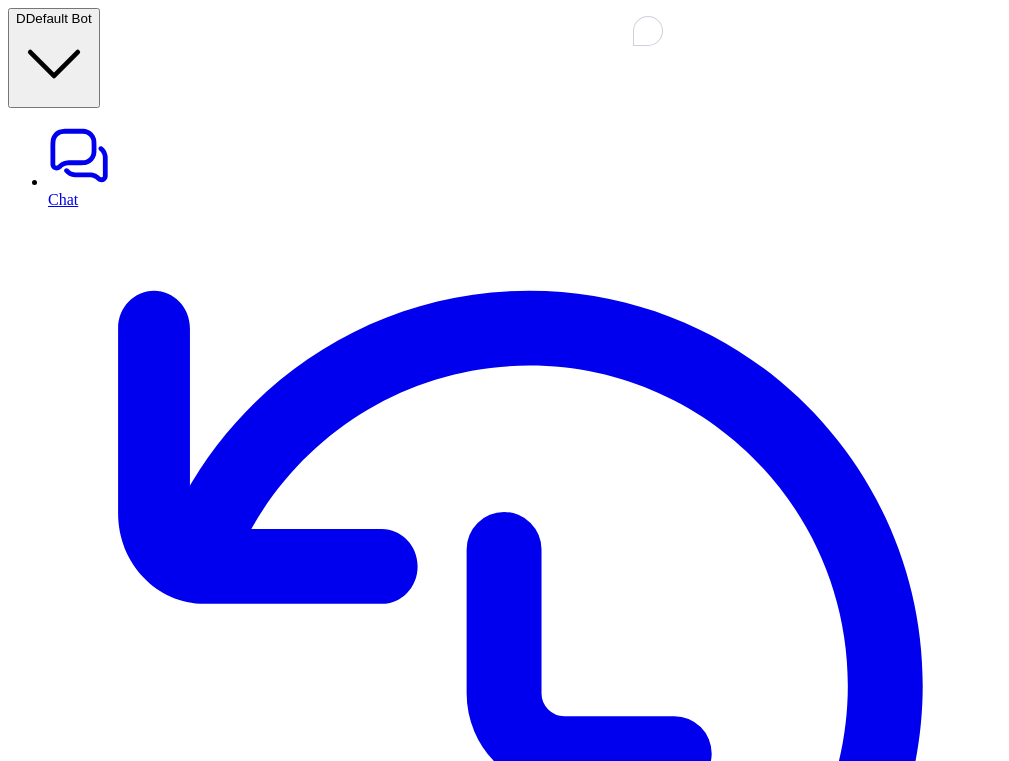 click on "create article with above information" at bounding box center (306, 8503) 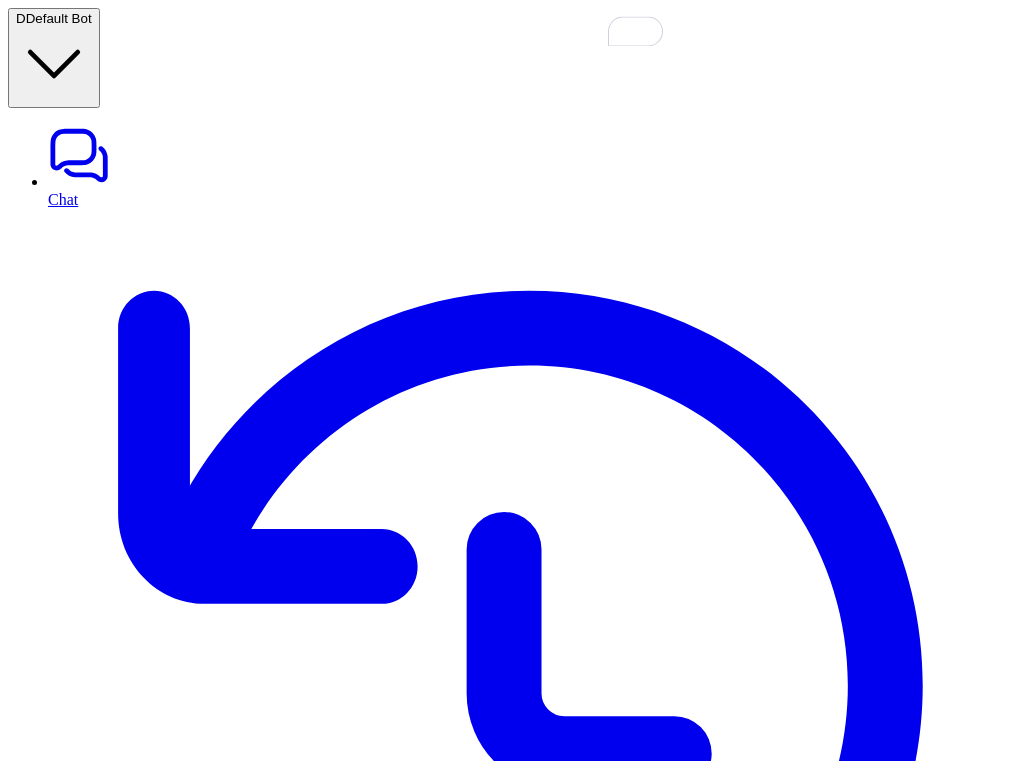click at bounding box center (346, 8775) 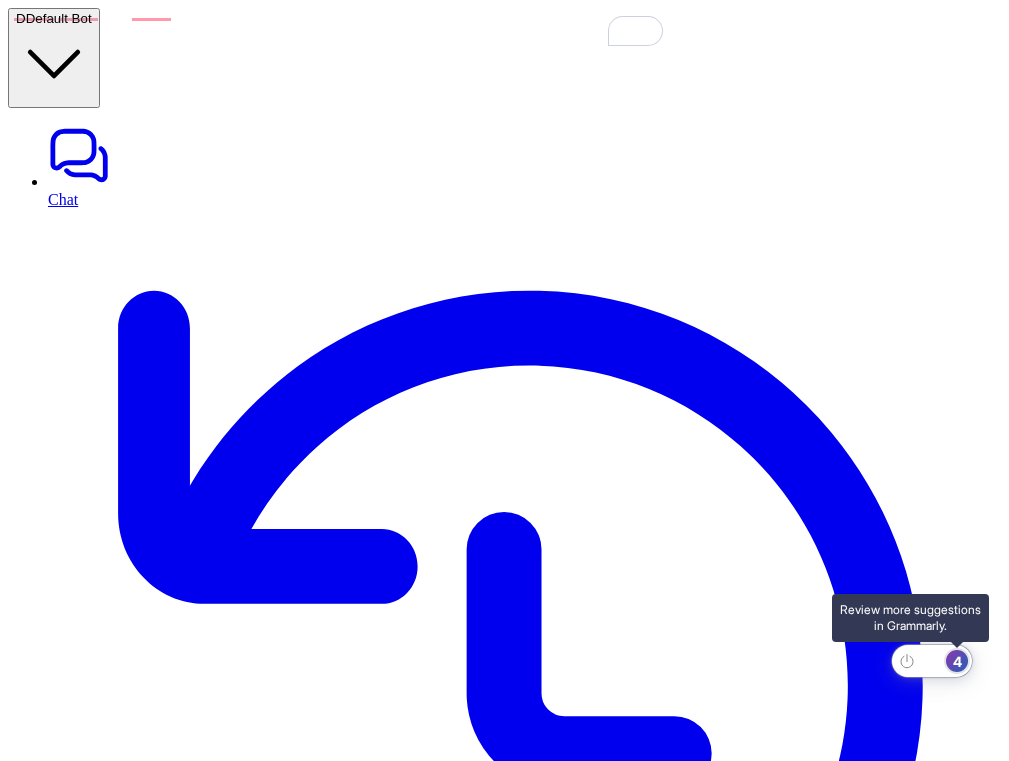 click on "4" 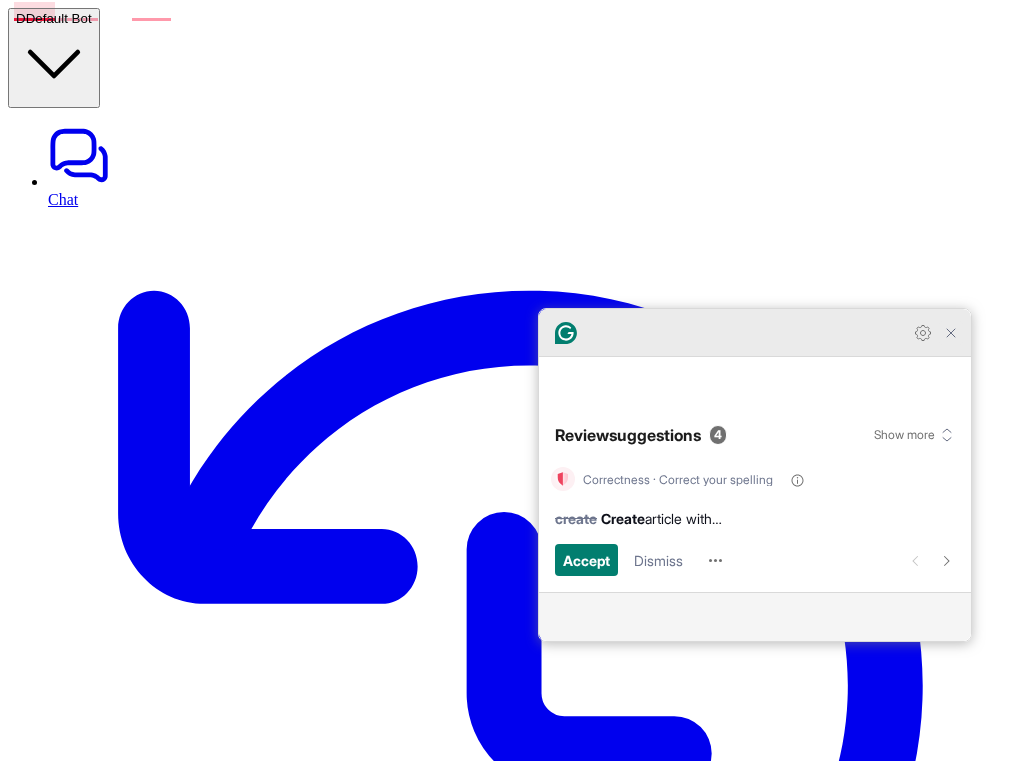 click 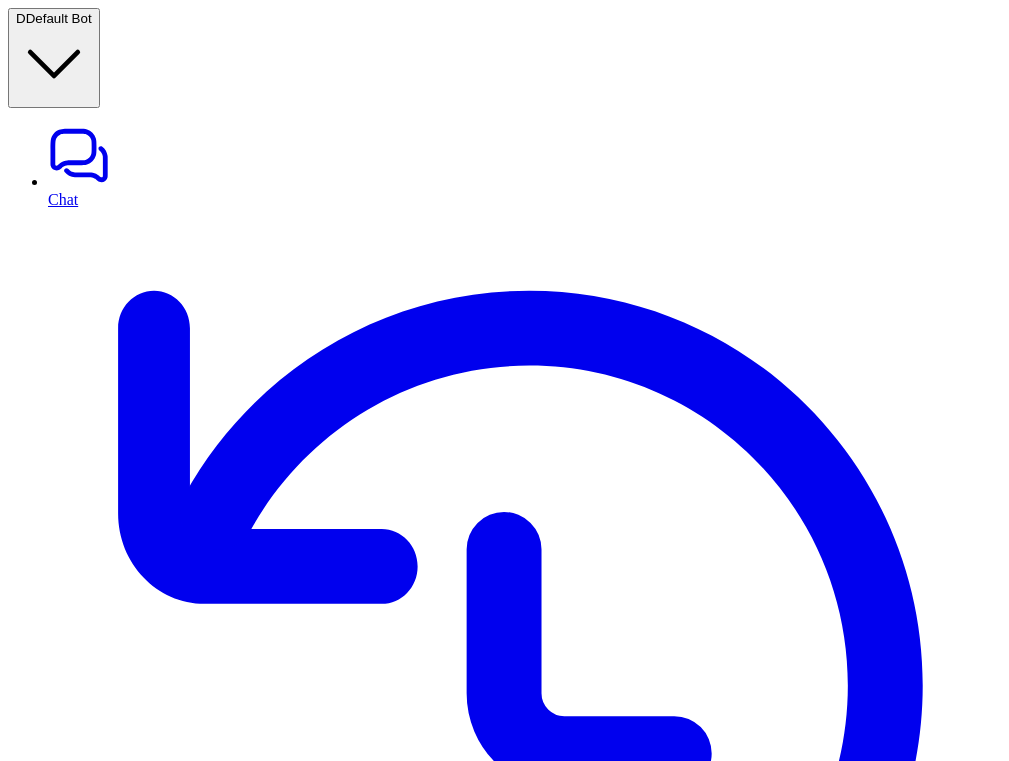 scroll, scrollTop: 1390, scrollLeft: 0, axis: vertical 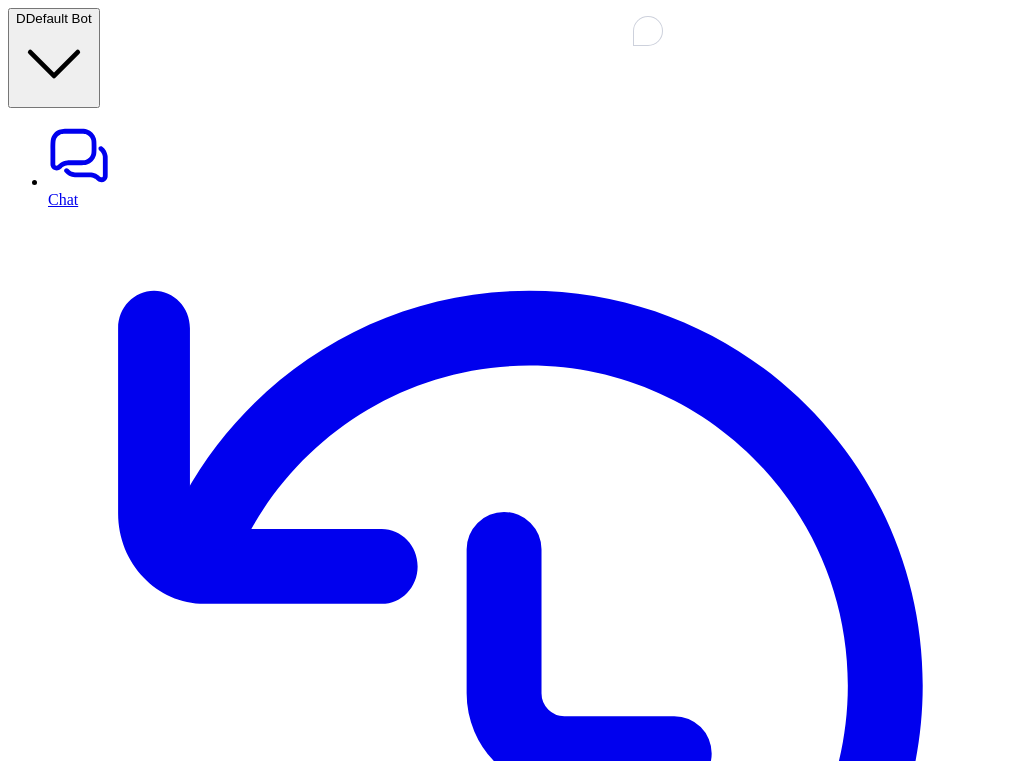 click at bounding box center [346, 9300] 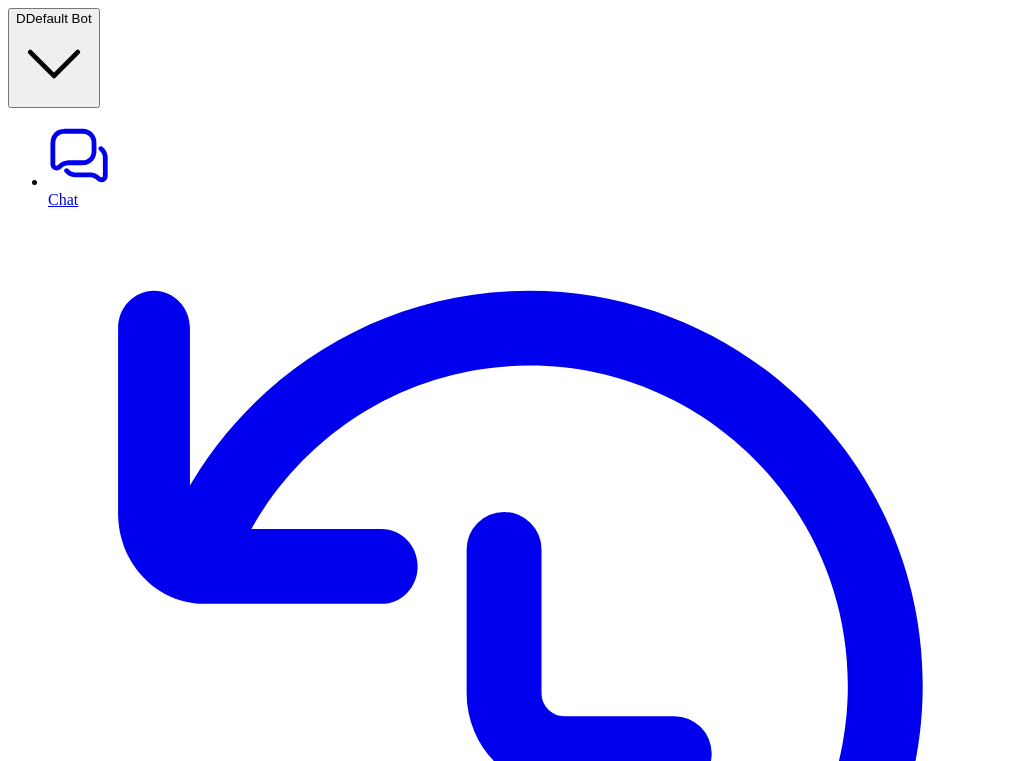 click on "Reset Chat" at bounding box center (72, 6376) 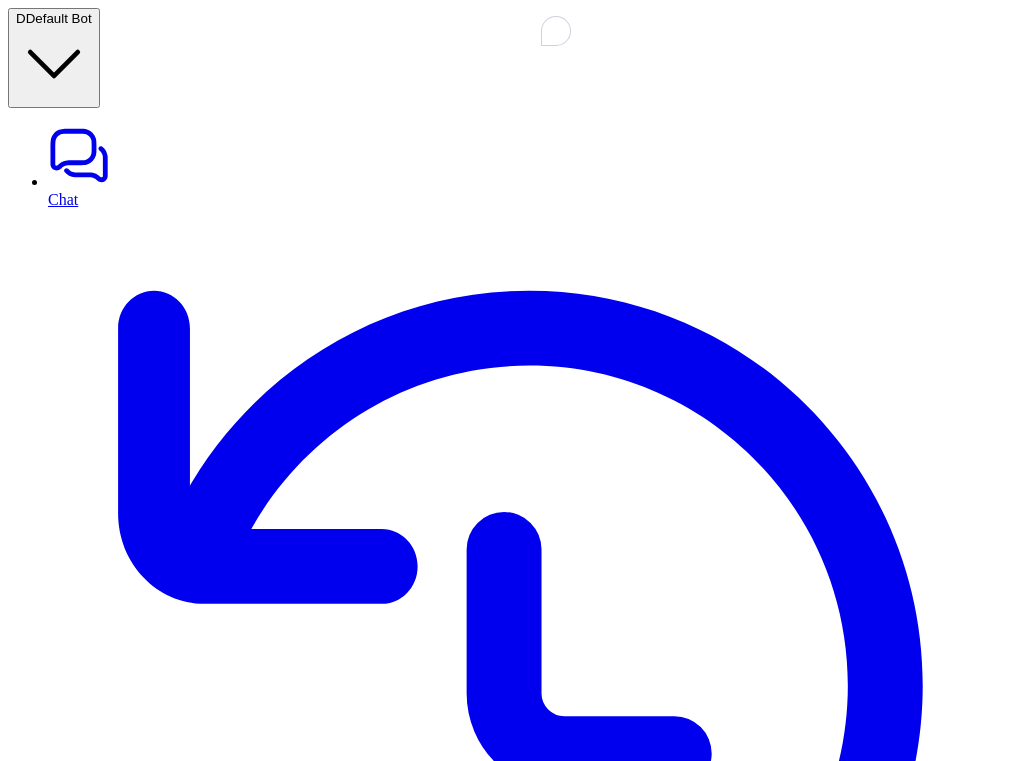 paste 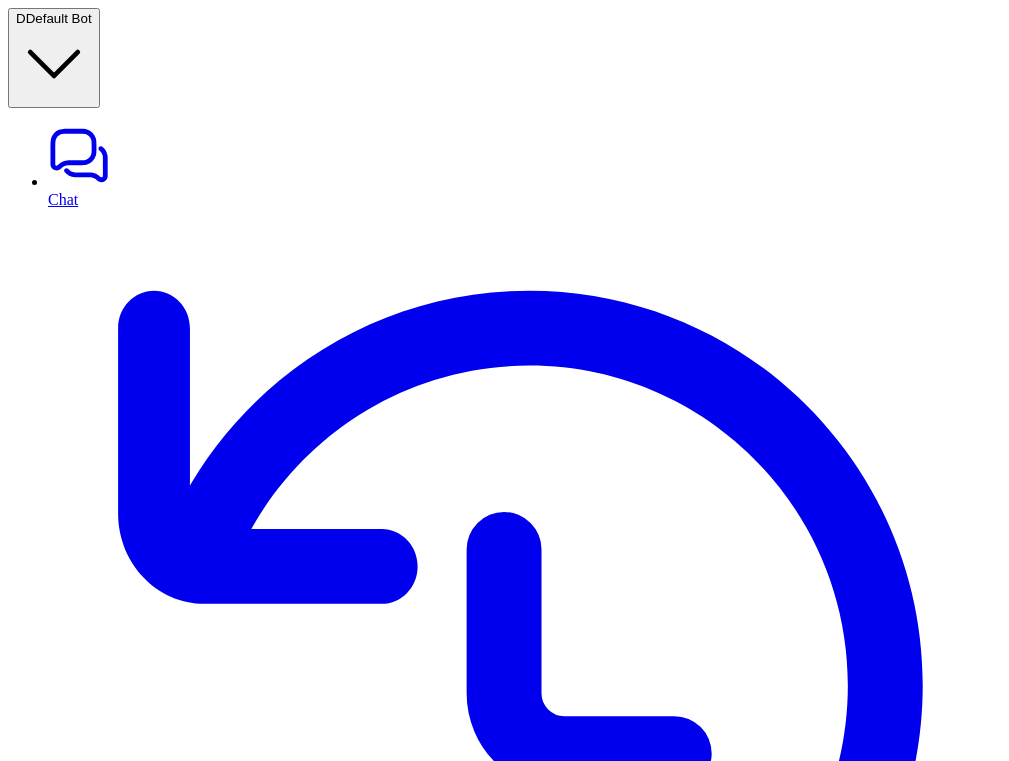 scroll, scrollTop: 102, scrollLeft: 0, axis: vertical 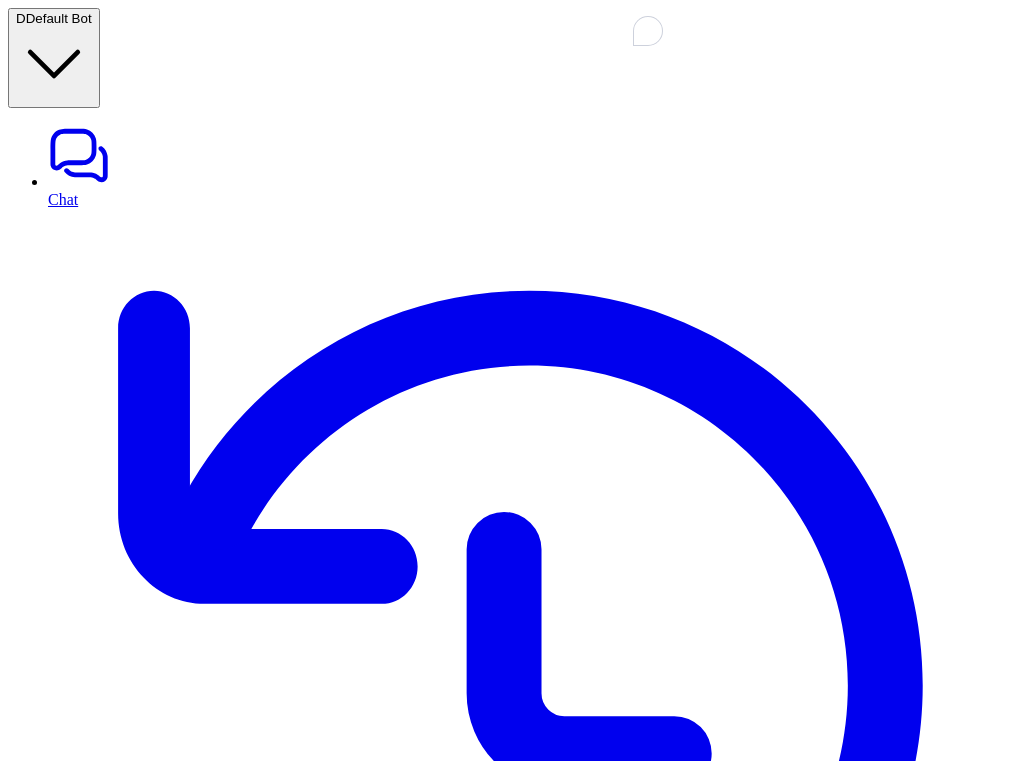 click at bounding box center (346, 7508) 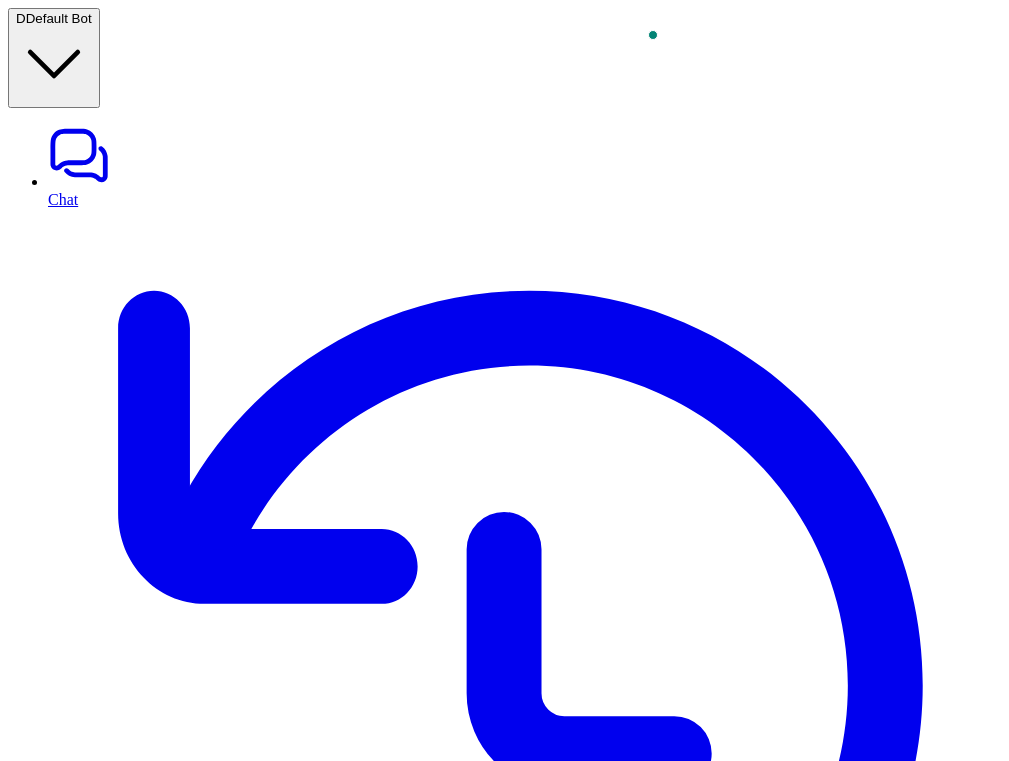 click on "**********" at bounding box center (346, 7508) 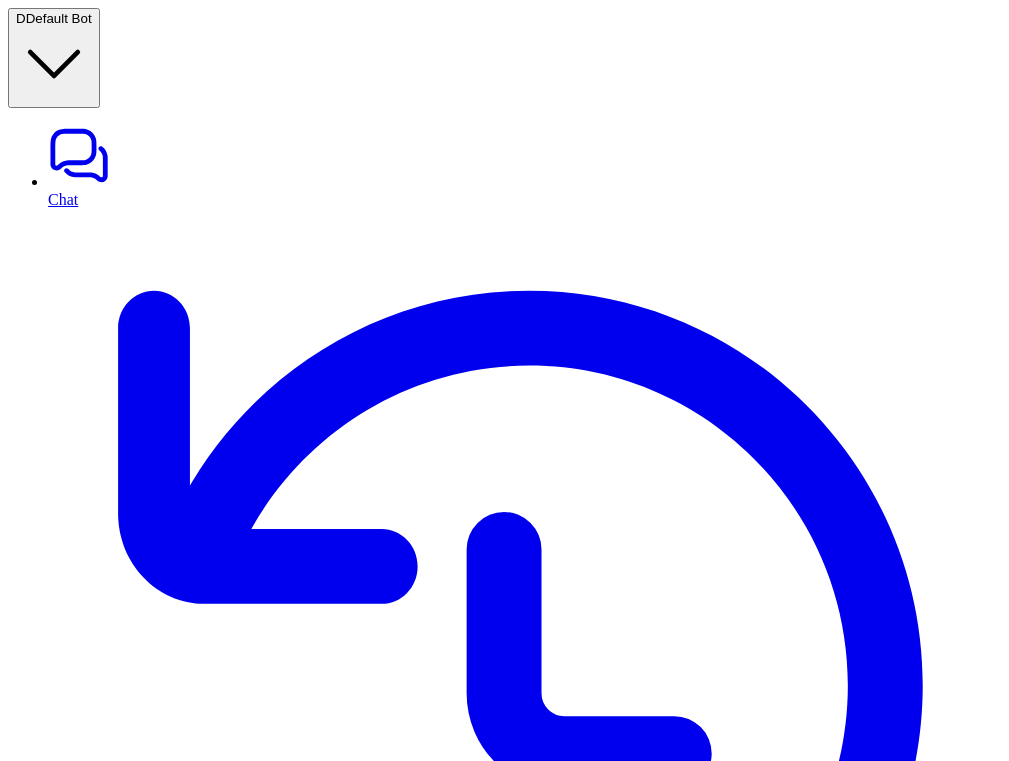 scroll, scrollTop: 283, scrollLeft: 0, axis: vertical 